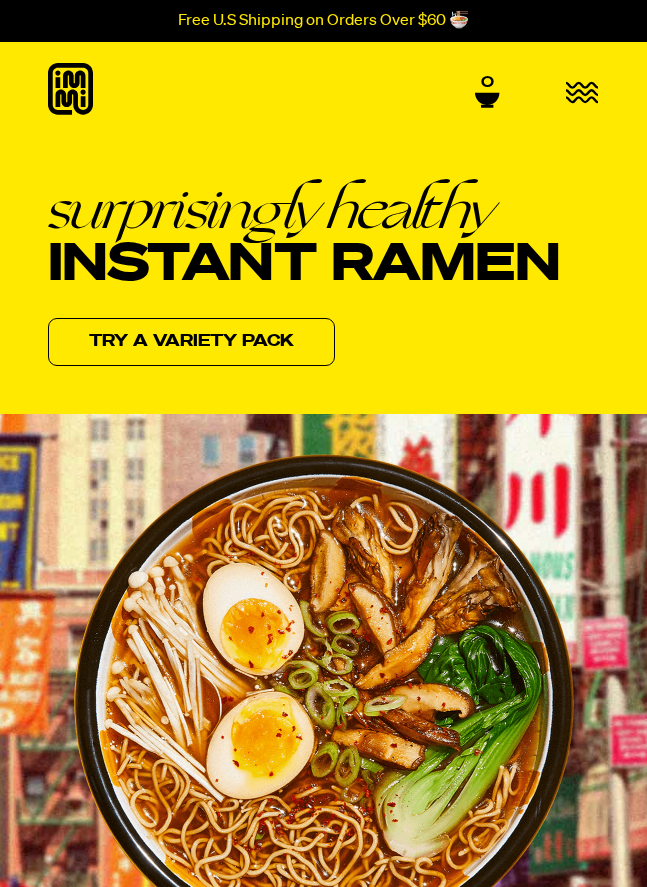 scroll, scrollTop: 18, scrollLeft: 0, axis: vertical 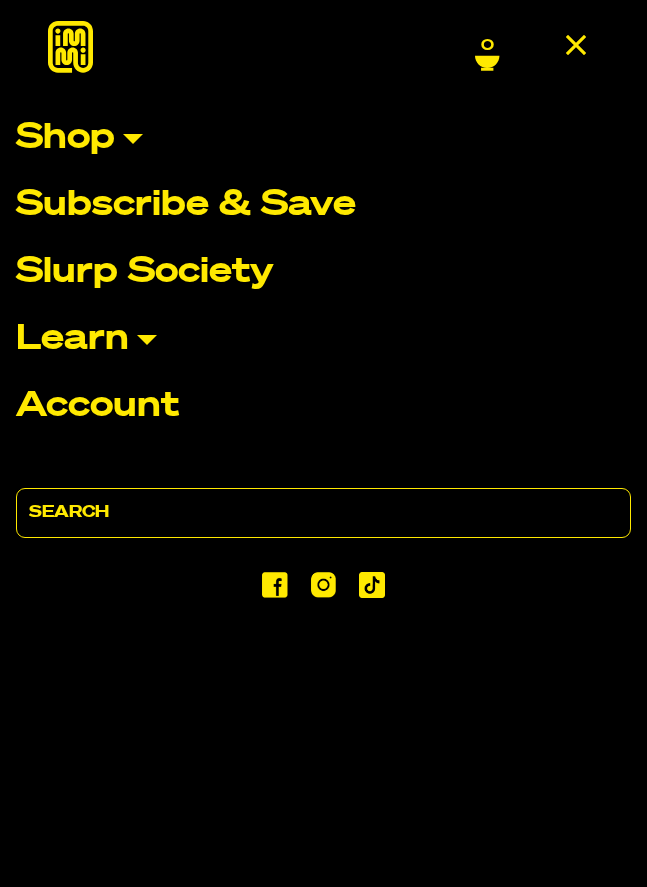 click on "Shop" at bounding box center (65, 138) 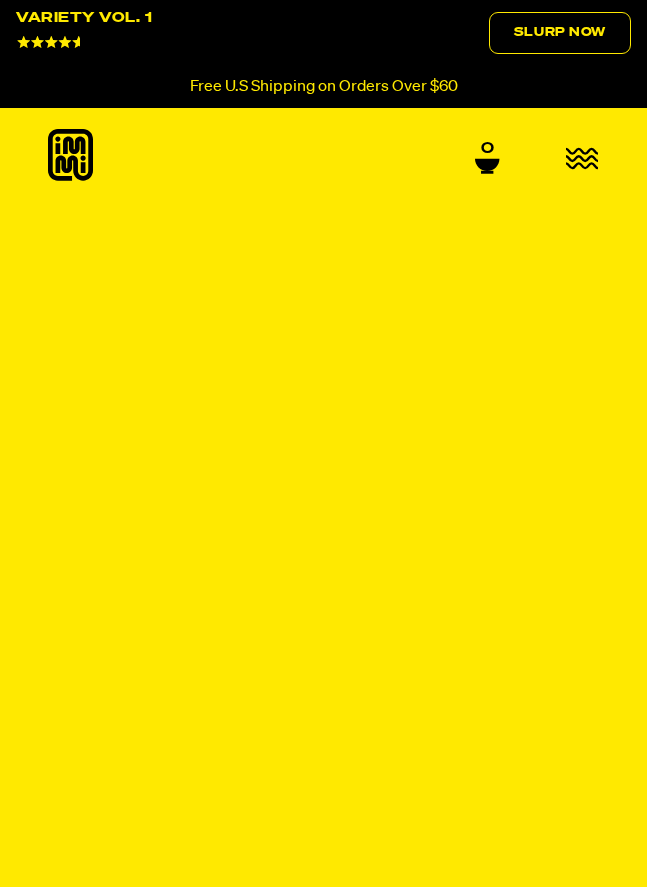 scroll, scrollTop: 0, scrollLeft: 0, axis: both 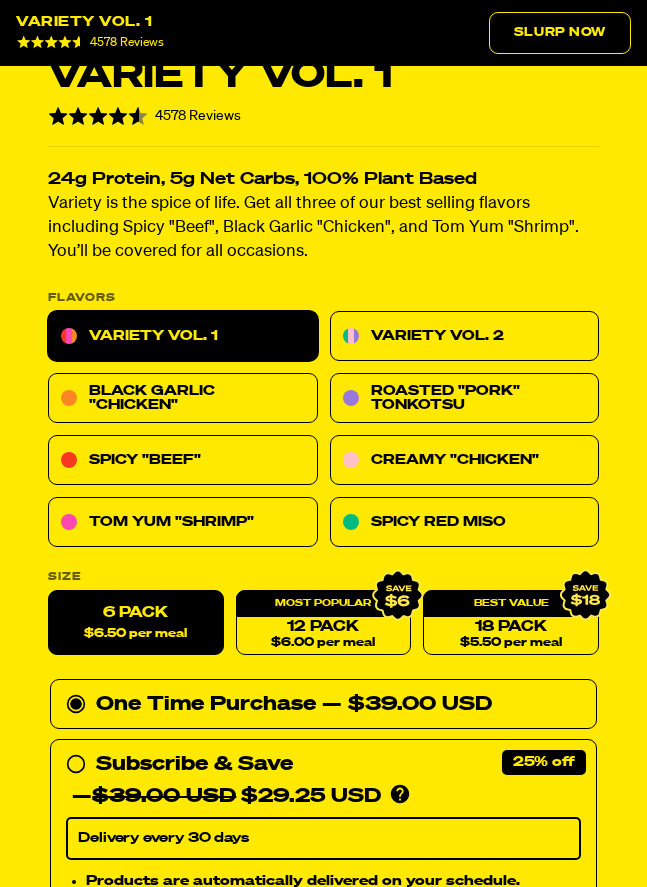 click on "Spicy "Beef"" at bounding box center [183, 460] 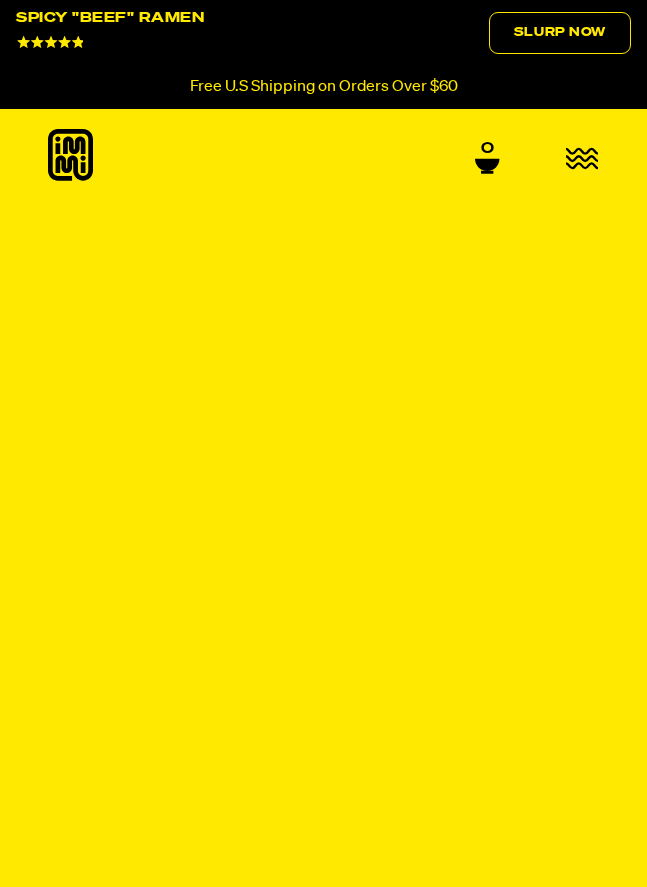 scroll, scrollTop: 0, scrollLeft: 0, axis: both 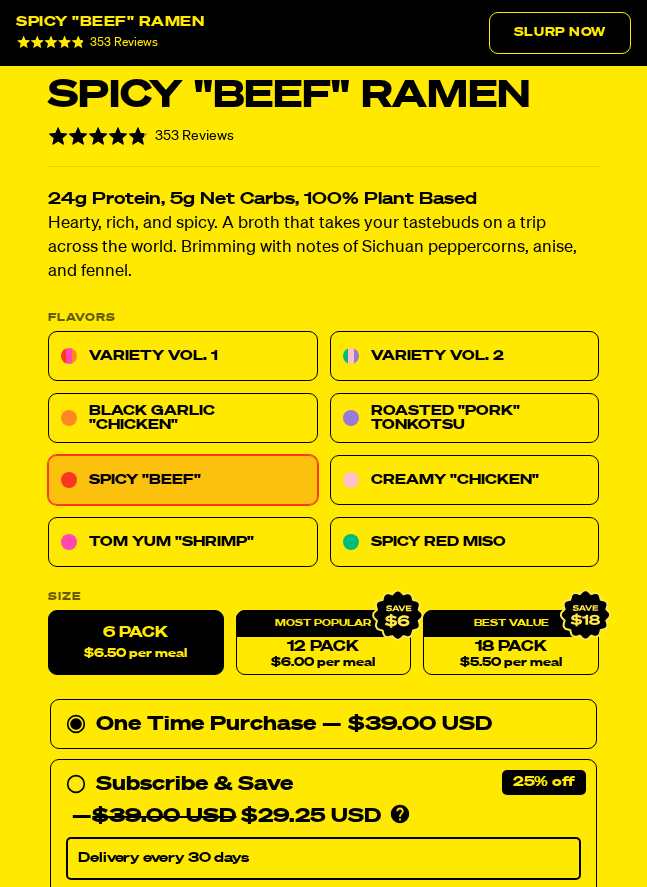 click on "Roasted "Pork" Tonkotsu" at bounding box center (465, 418) 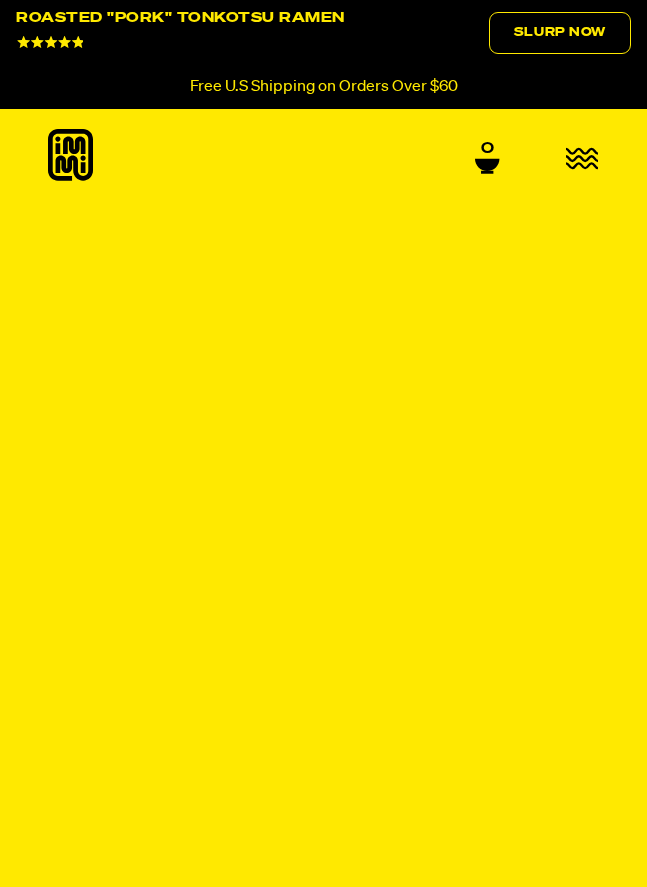 scroll, scrollTop: 0, scrollLeft: 0, axis: both 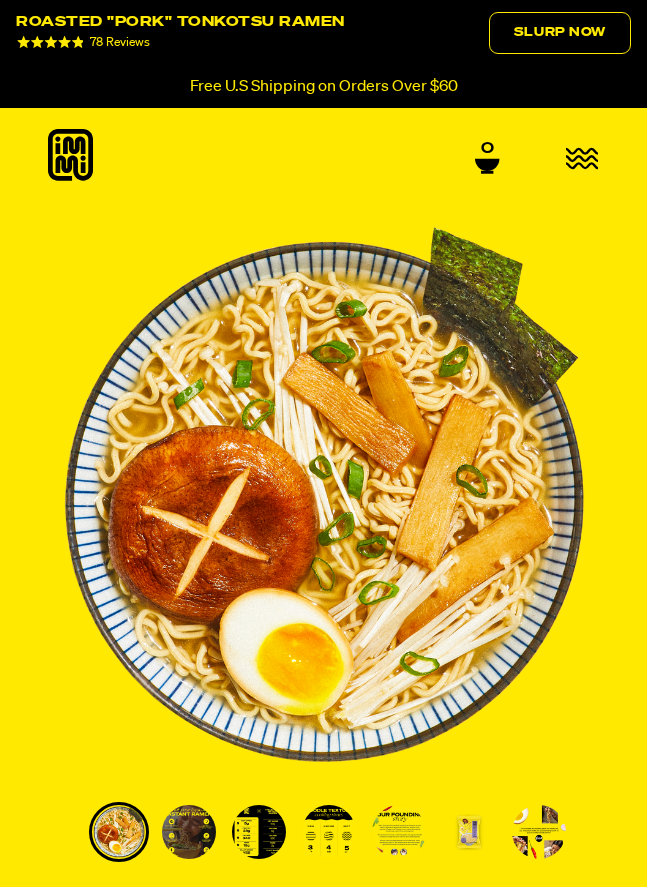 click on "0" at bounding box center [487, 157] 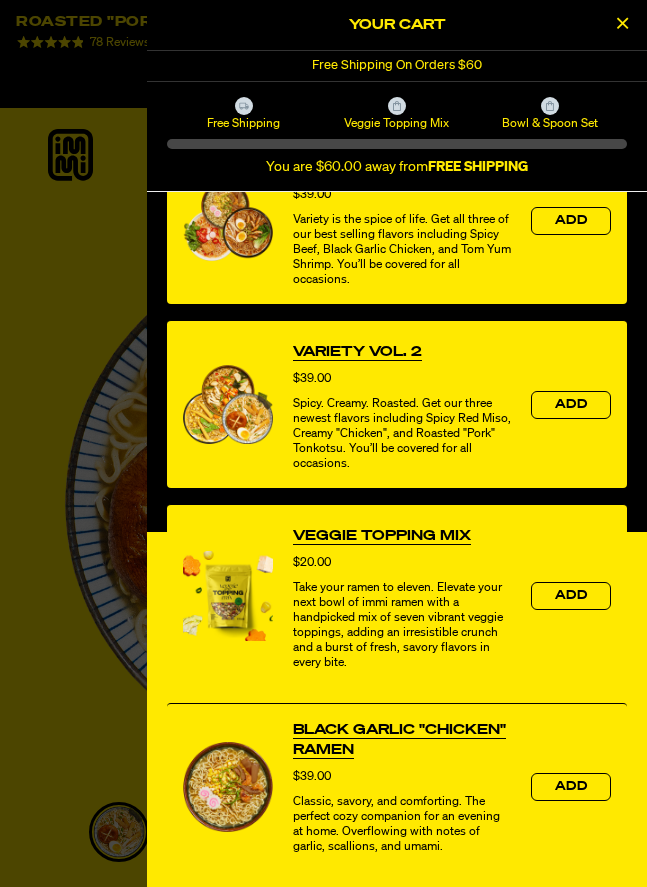 scroll, scrollTop: 555, scrollLeft: 0, axis: vertical 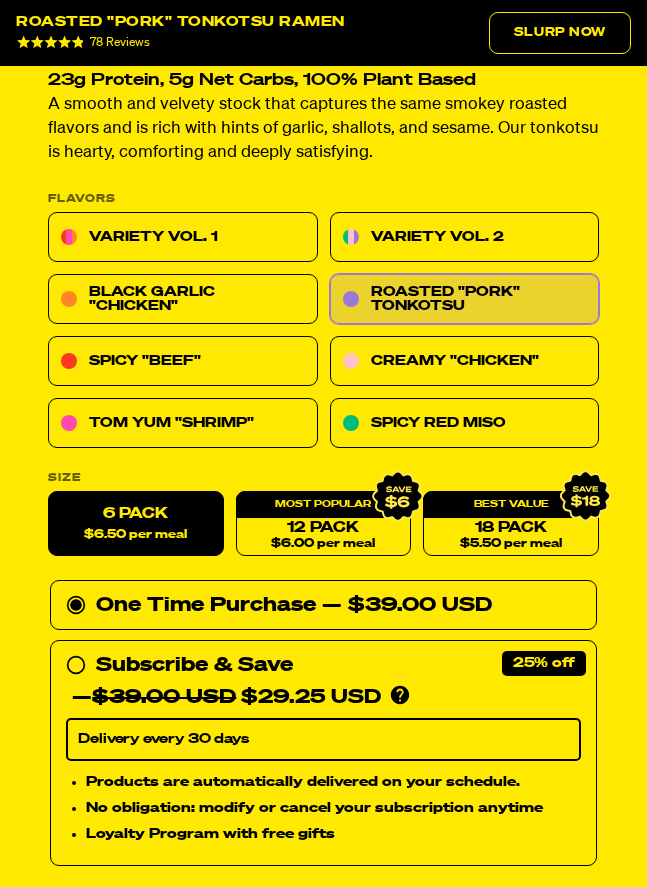 click on "6 pack $6.50 per meal" at bounding box center [136, 523] 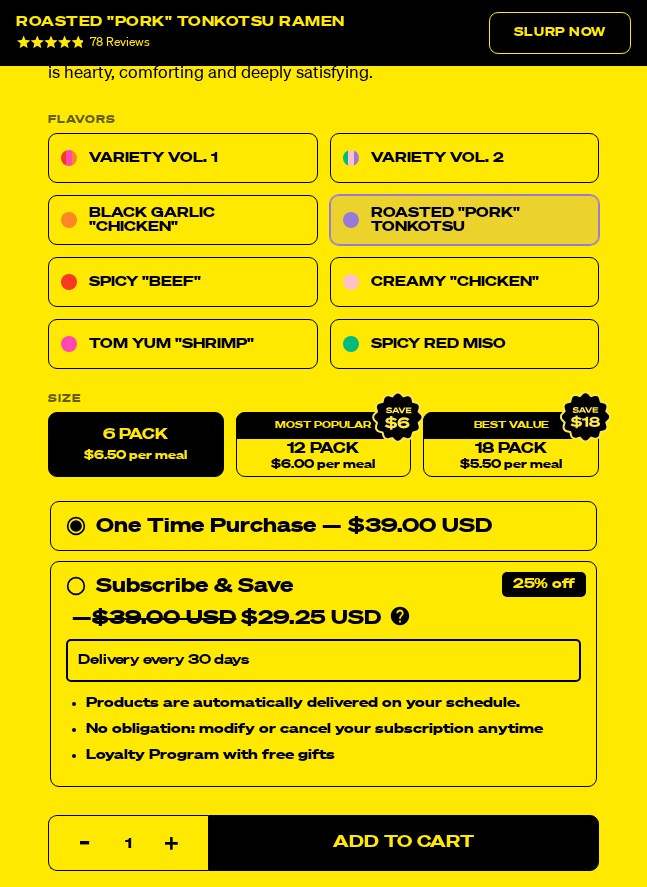 scroll, scrollTop: 1061, scrollLeft: 0, axis: vertical 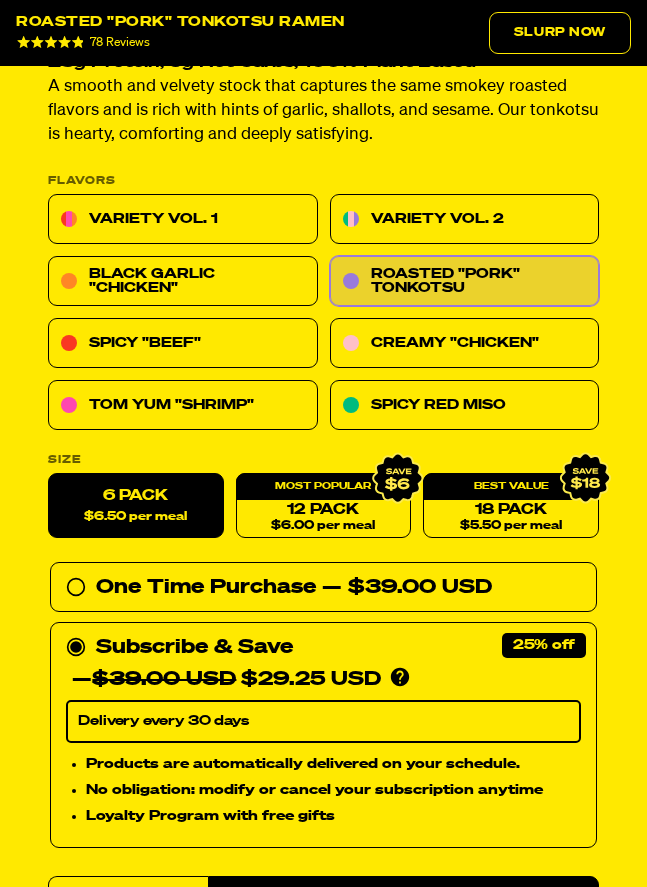 click on "12 Pack
$6.00 per meal" at bounding box center (324, 505) 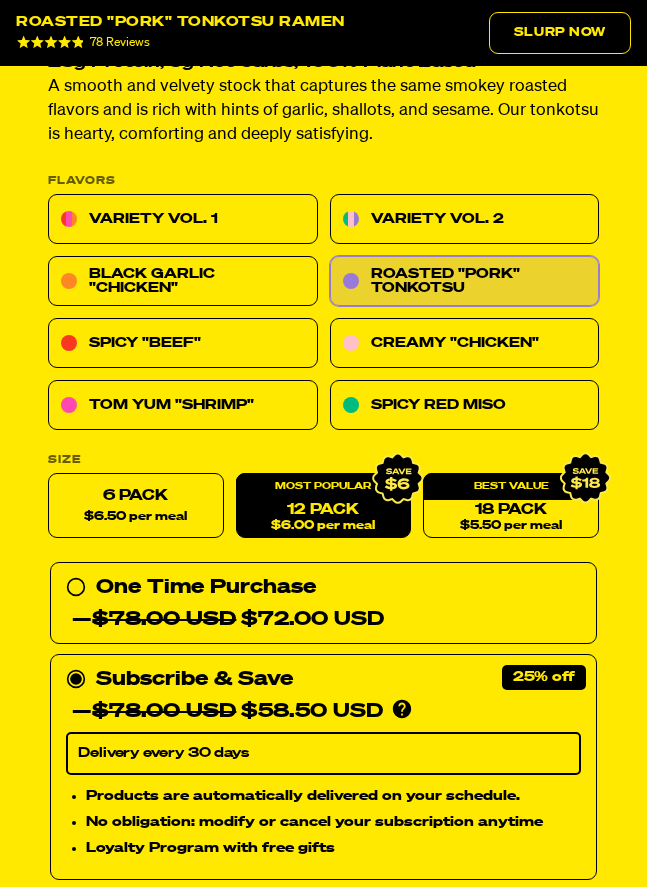 click on "6 pack $6.50 per meal" at bounding box center (136, 505) 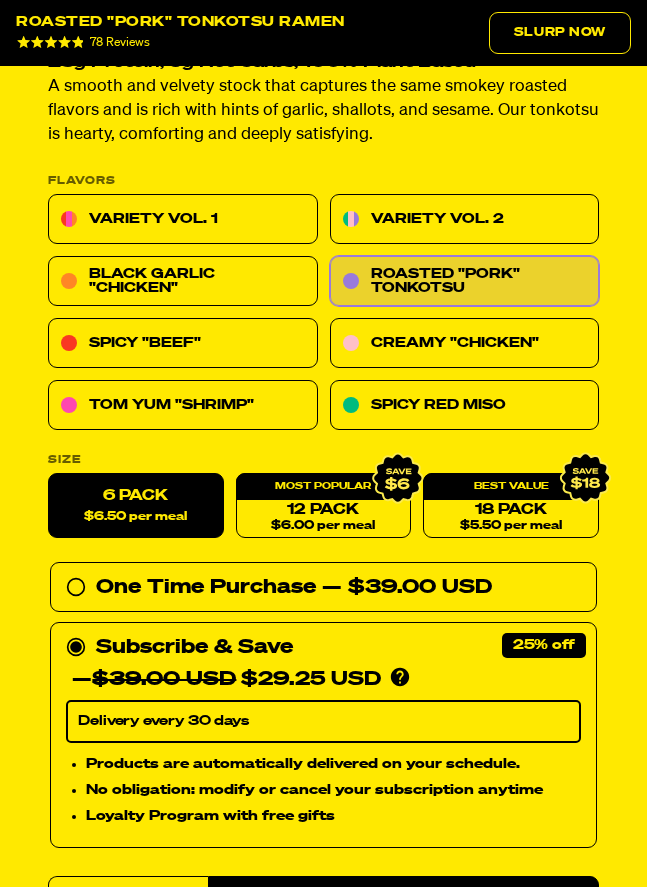 click on "Spicy "Beef"" at bounding box center (183, 343) 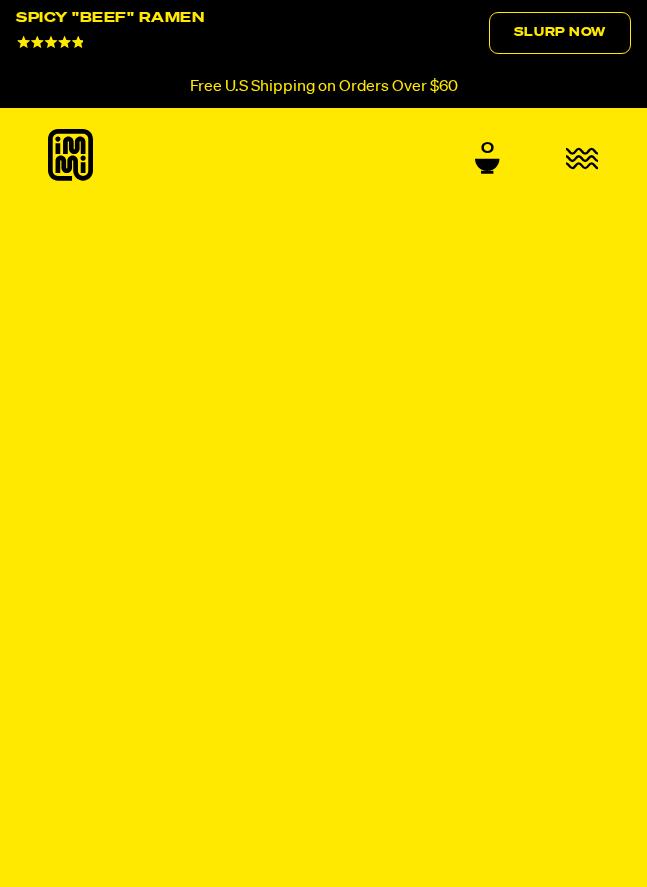 scroll, scrollTop: 0, scrollLeft: 0, axis: both 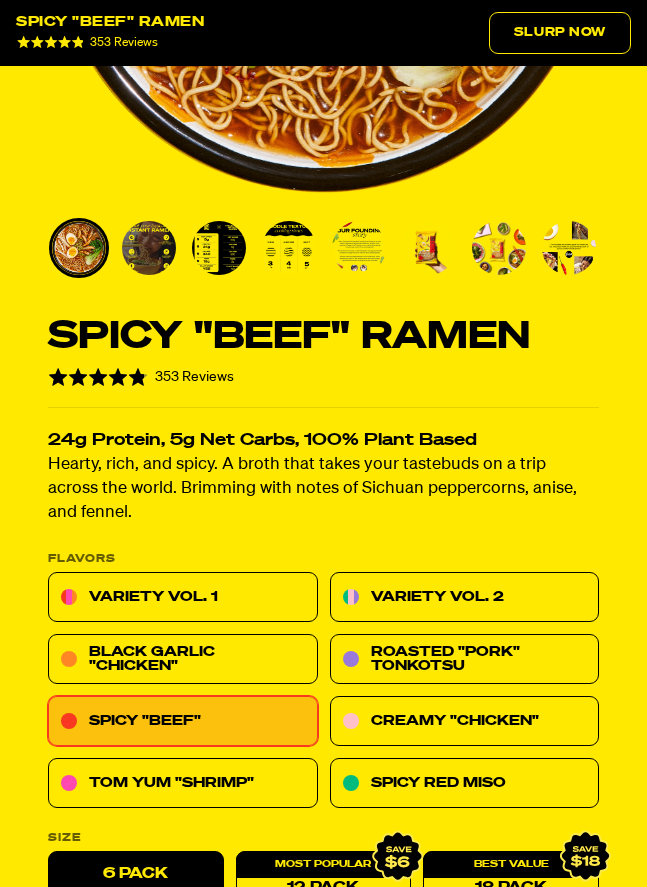 click on "Variety Vol. 2" at bounding box center [465, 597] 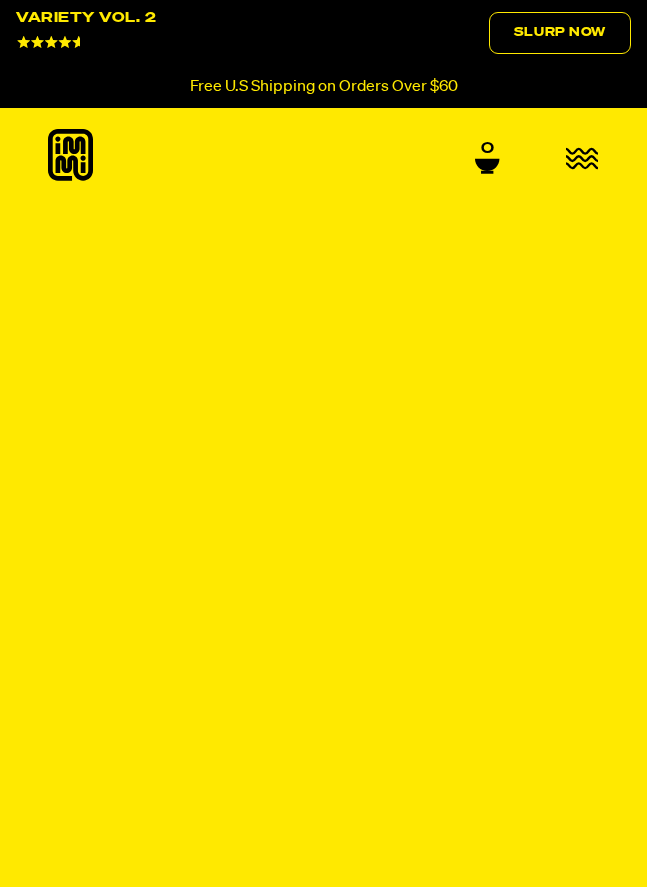 scroll, scrollTop: 0, scrollLeft: 0, axis: both 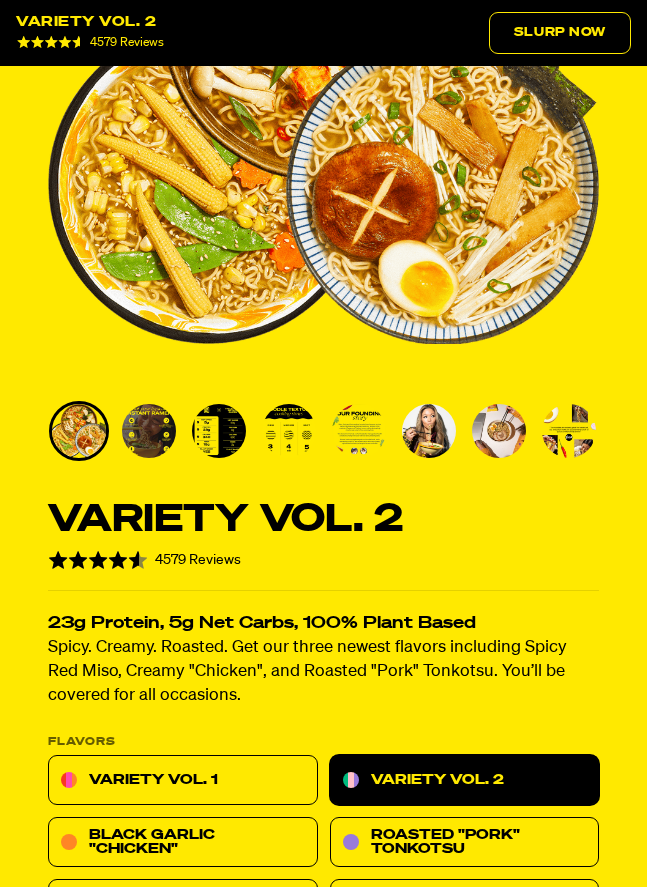 click on "Variety Vol. 1" at bounding box center (183, 780) 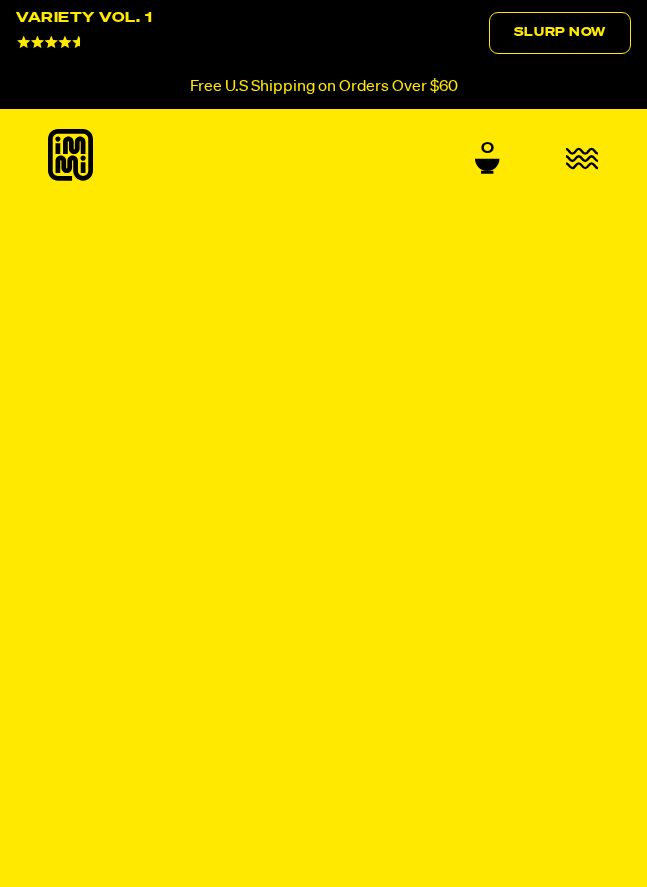 scroll, scrollTop: 0, scrollLeft: 0, axis: both 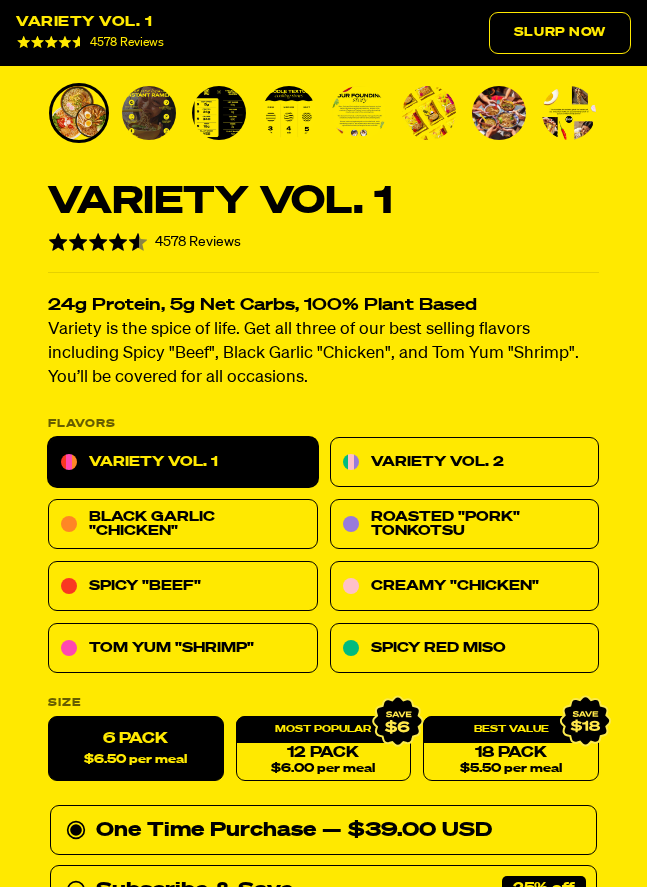 click on "$6.50 per meal" at bounding box center (135, 760) 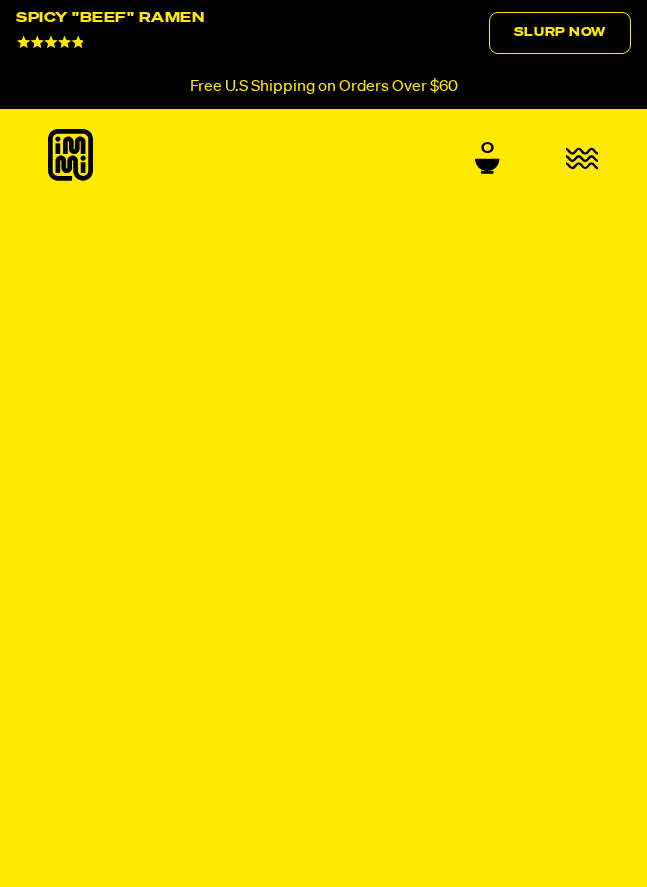 scroll, scrollTop: 0, scrollLeft: 0, axis: both 